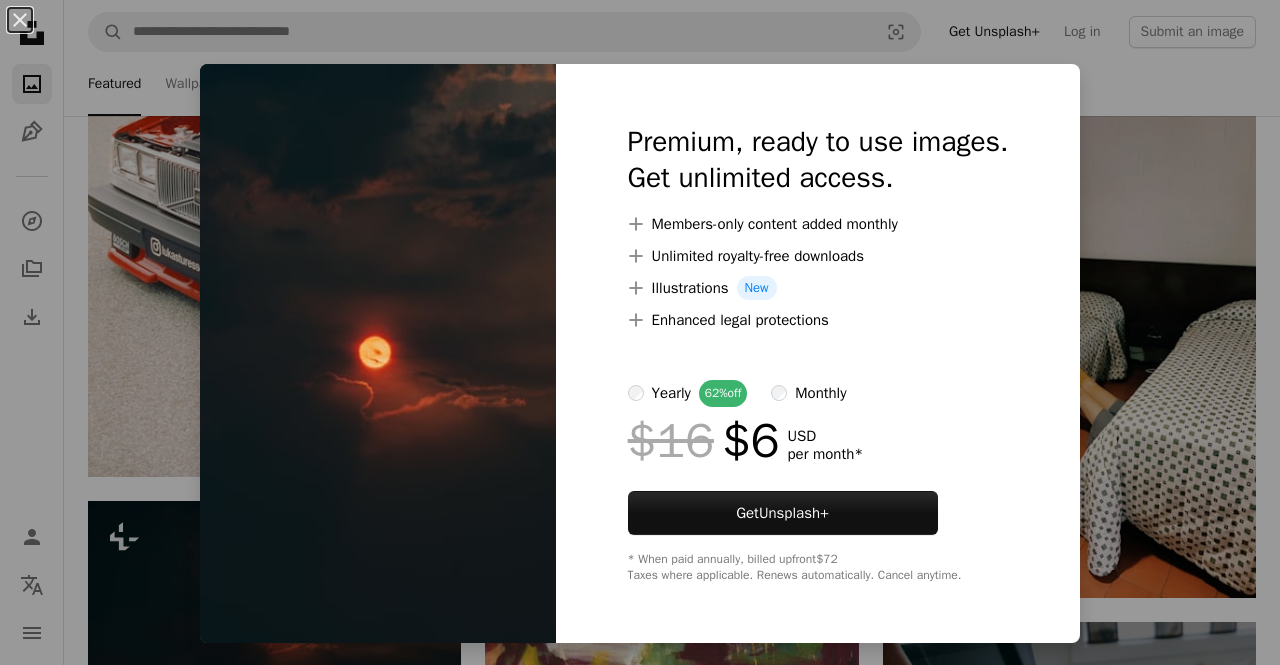 scroll, scrollTop: 26551, scrollLeft: 0, axis: vertical 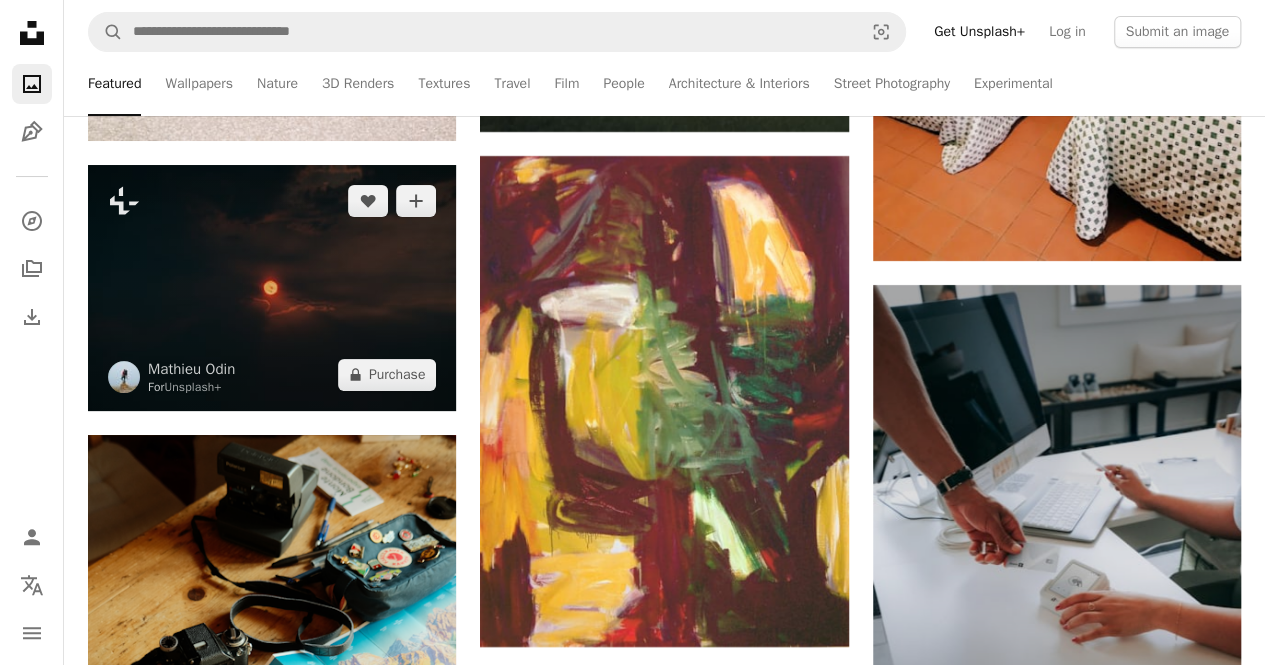 click at bounding box center (272, 288) 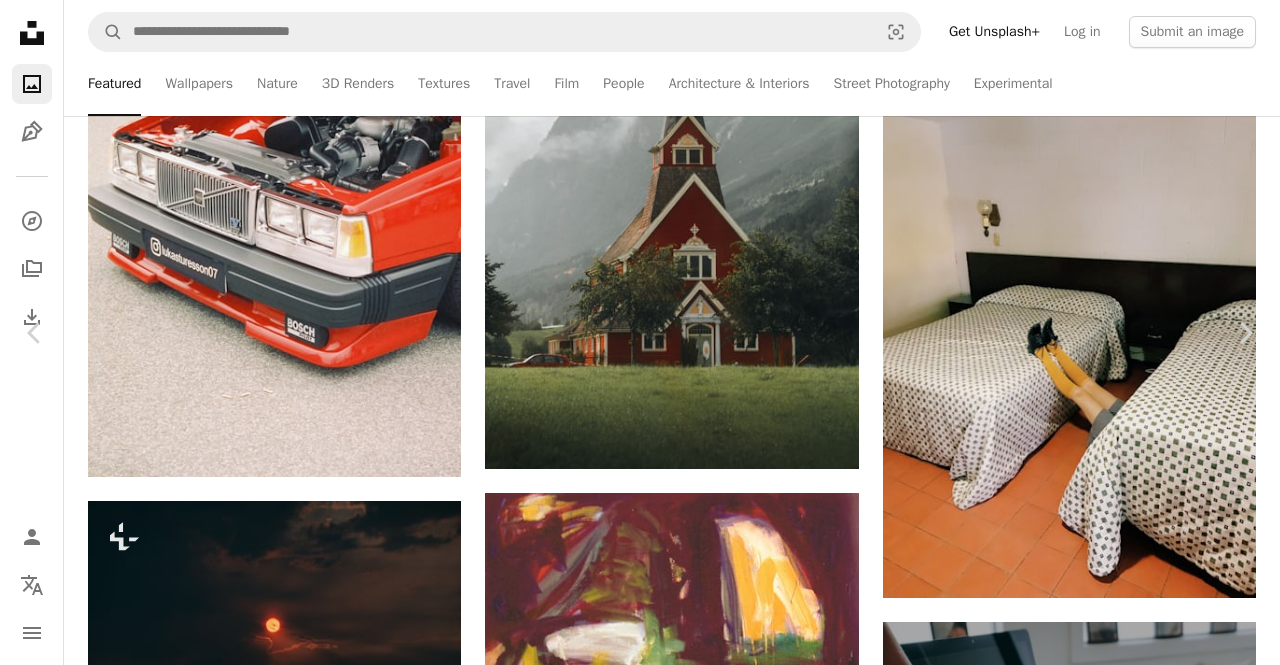 scroll, scrollTop: 2441, scrollLeft: 0, axis: vertical 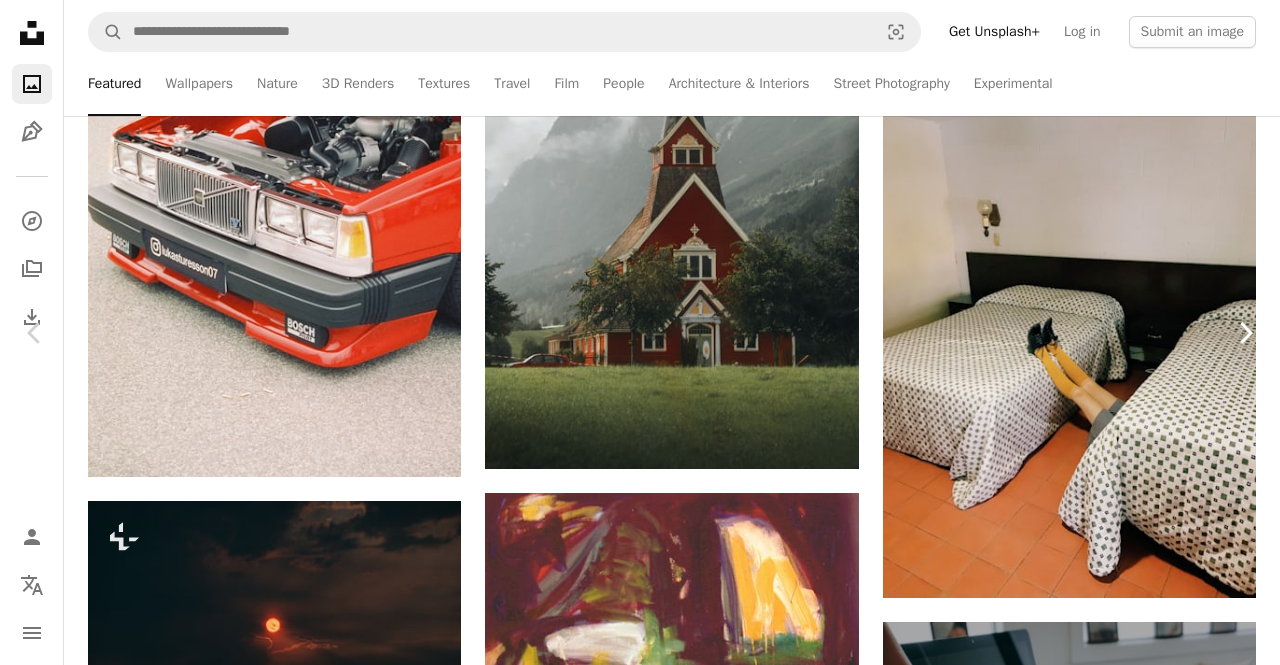 click on "Chevron right" at bounding box center (1245, 333) 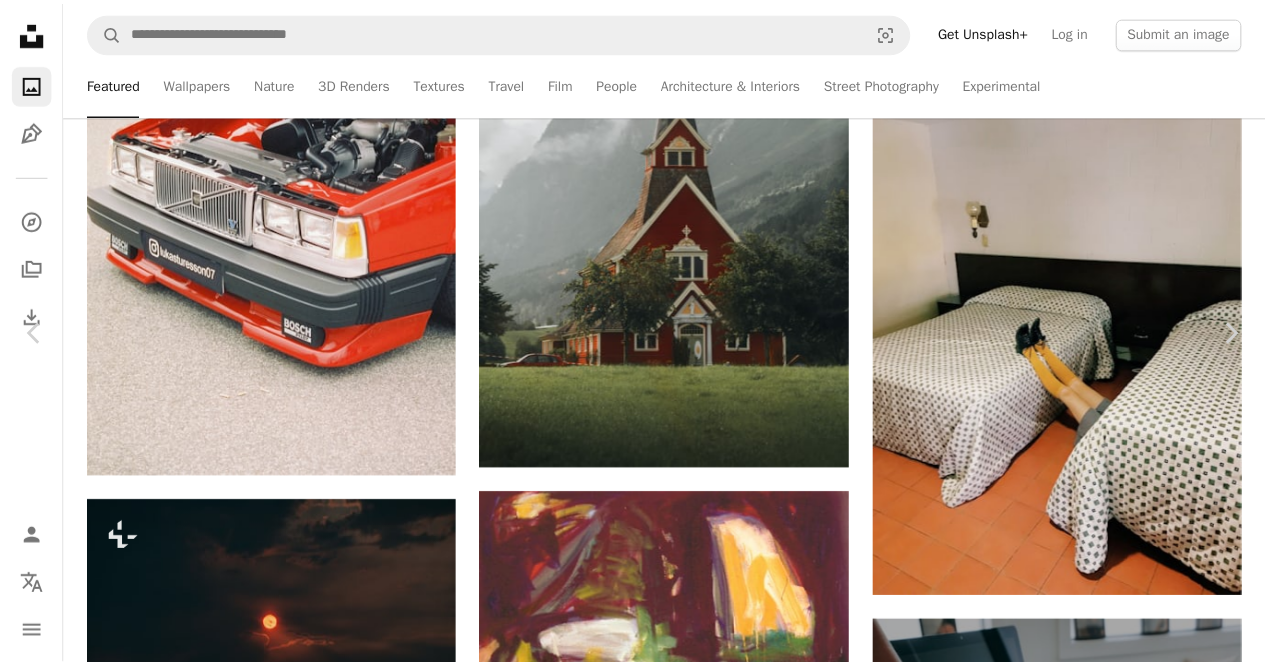scroll, scrollTop: 2524, scrollLeft: 0, axis: vertical 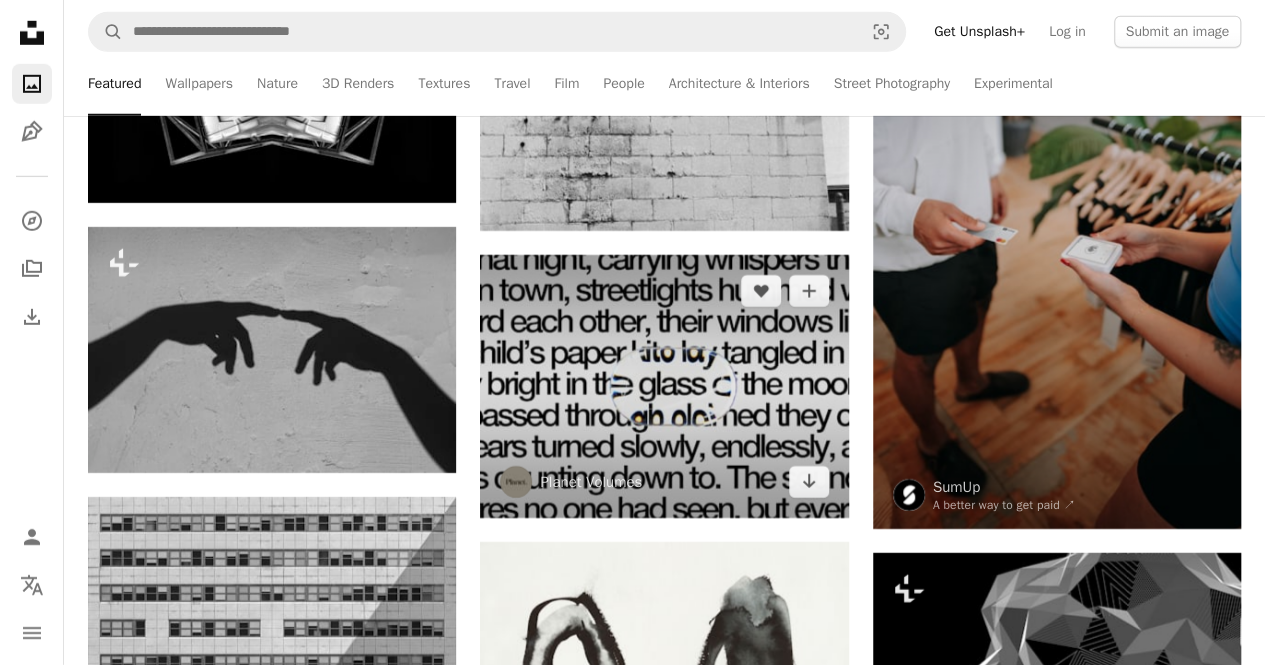 click at bounding box center (664, 386) 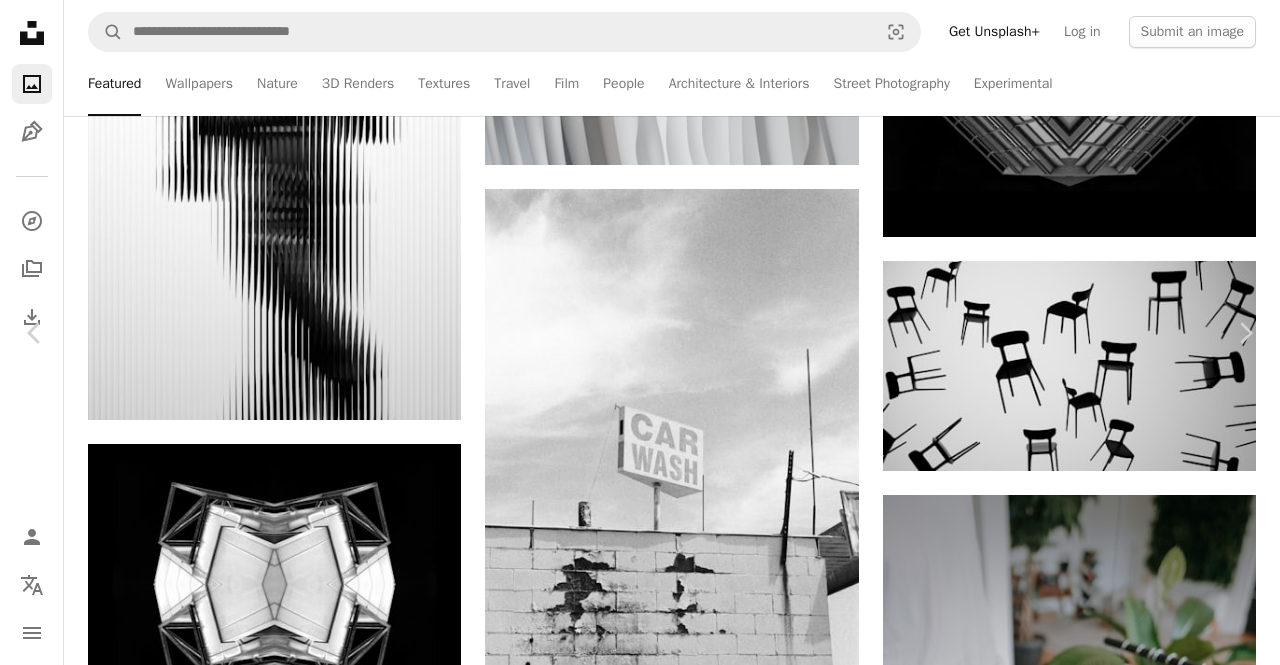scroll, scrollTop: 1, scrollLeft: 0, axis: vertical 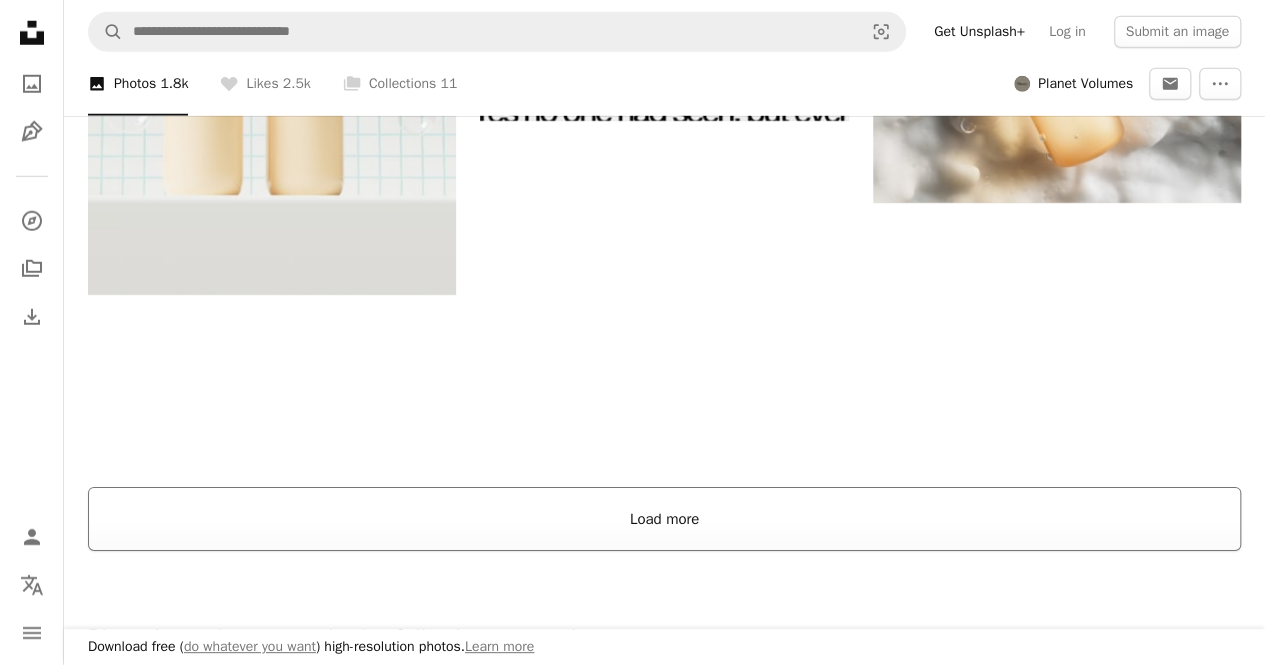 click on "Load more" at bounding box center [664, 519] 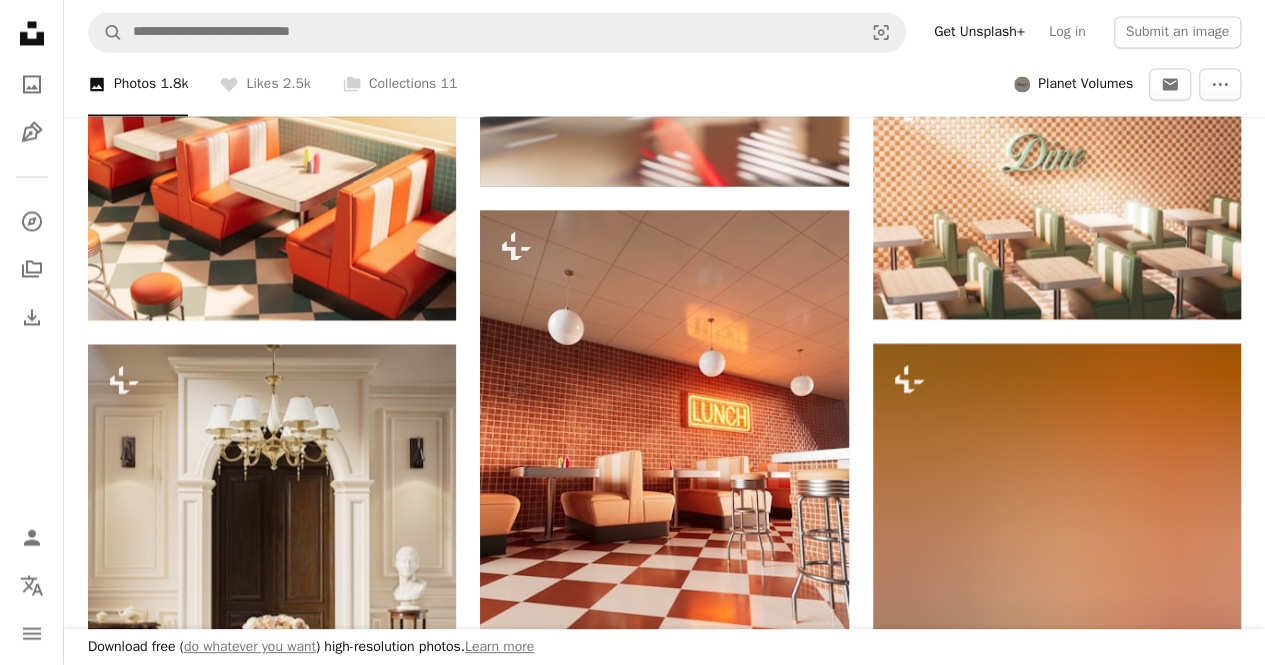 scroll, scrollTop: 9394, scrollLeft: 0, axis: vertical 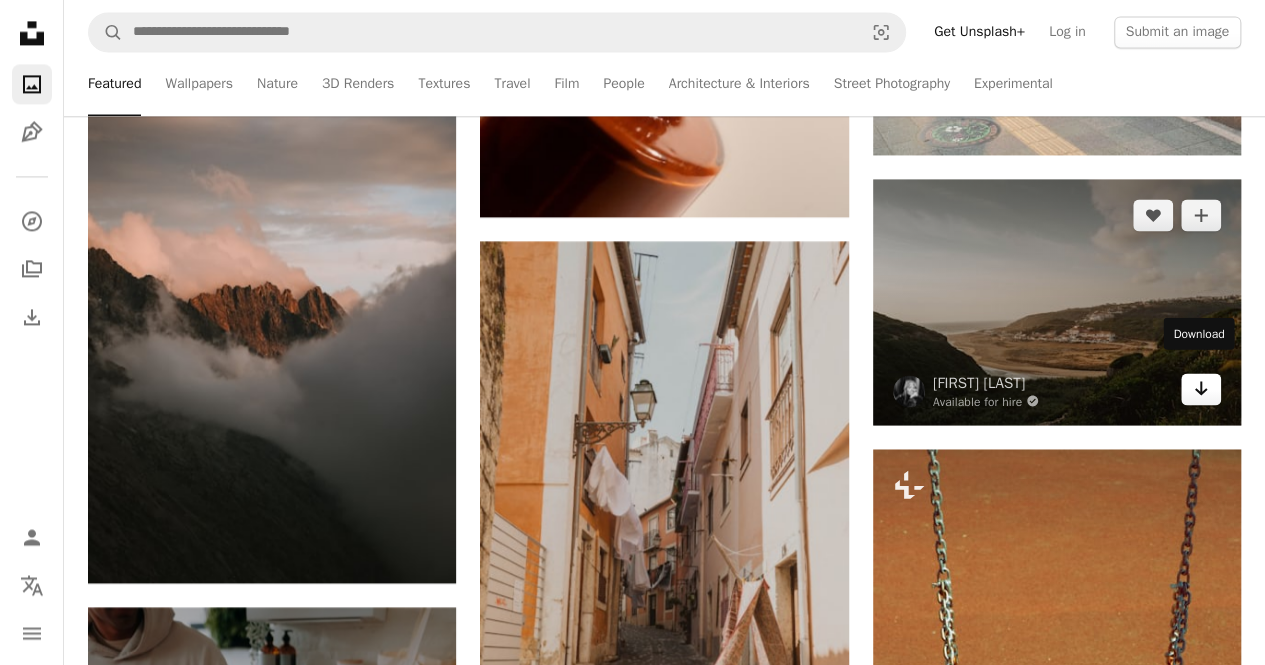 click on "Arrow pointing down" at bounding box center [1201, 389] 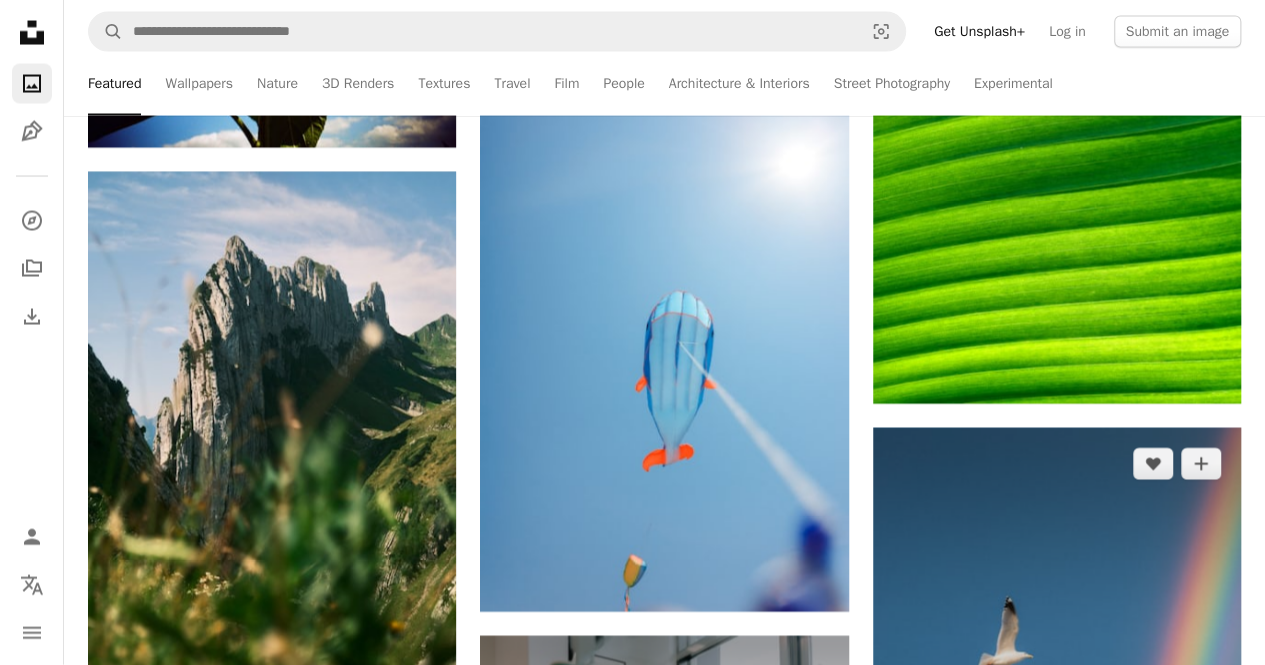 scroll, scrollTop: 51349, scrollLeft: 0, axis: vertical 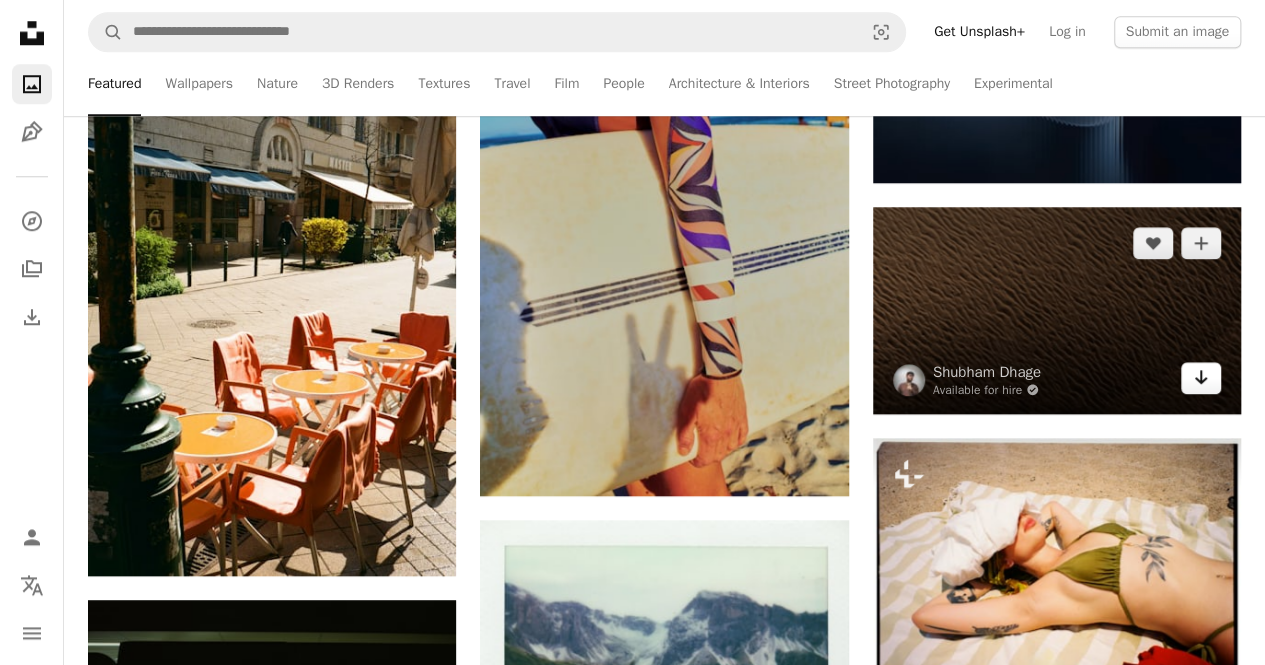 click on "Arrow pointing down" 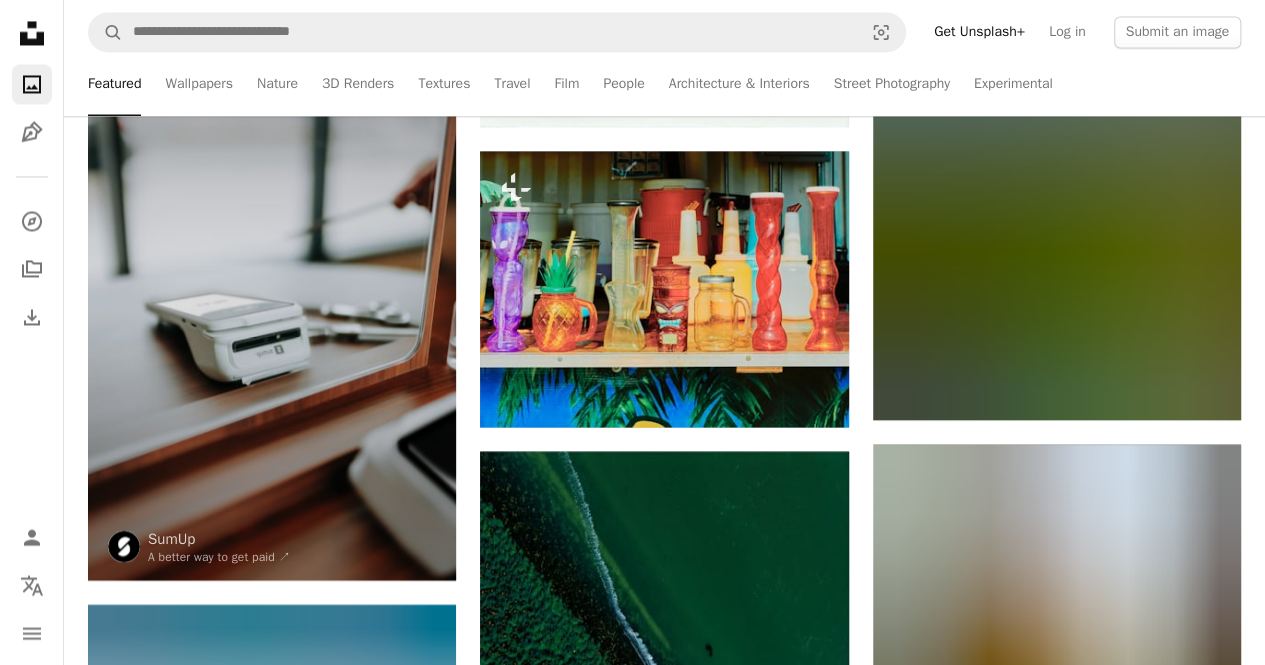 scroll, scrollTop: 74233, scrollLeft: 0, axis: vertical 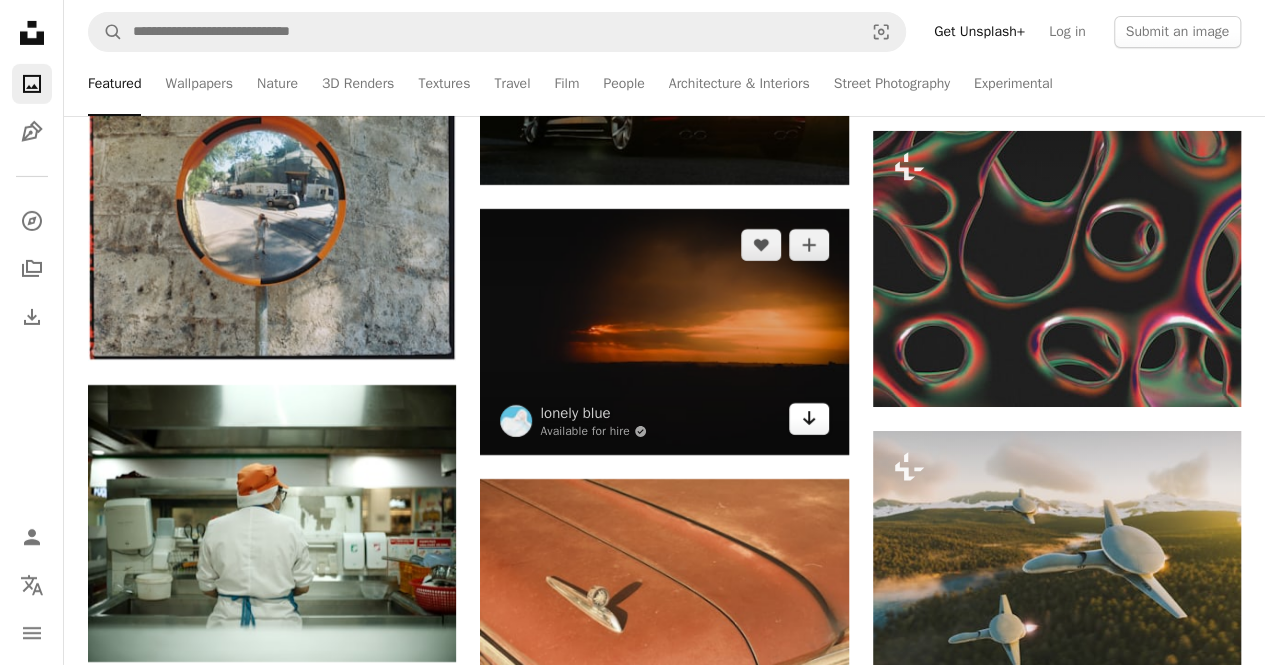 click on "Arrow pointing down" 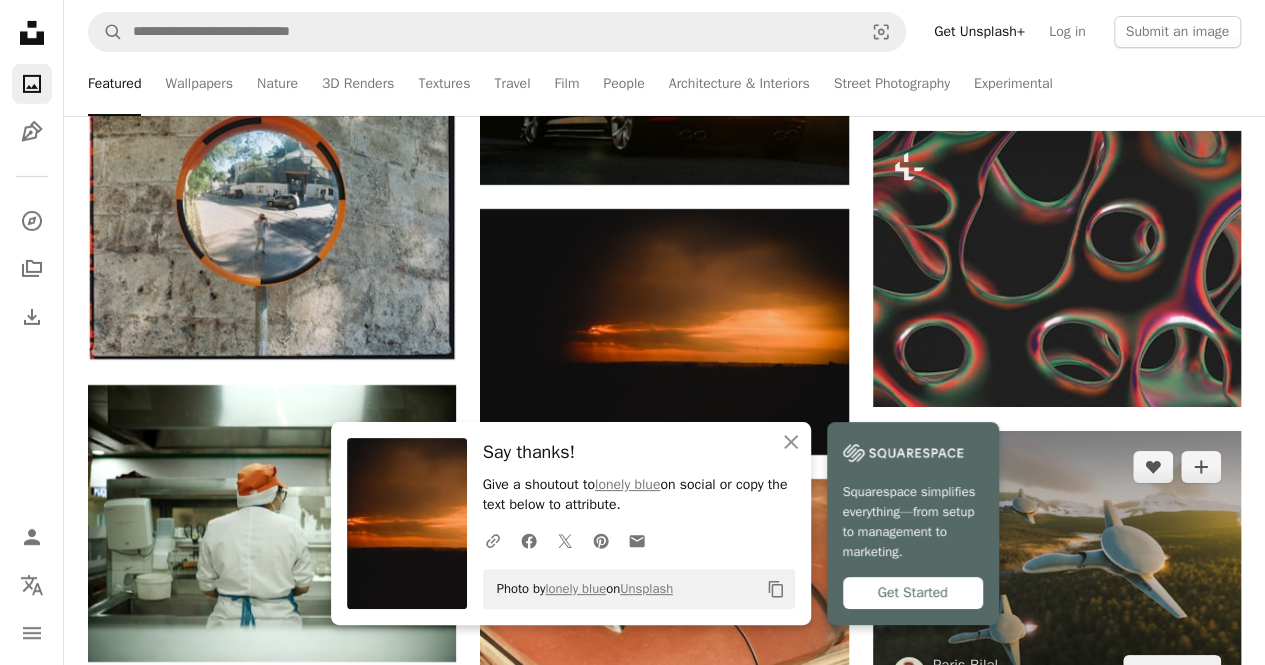 scroll, scrollTop: 83430, scrollLeft: 0, axis: vertical 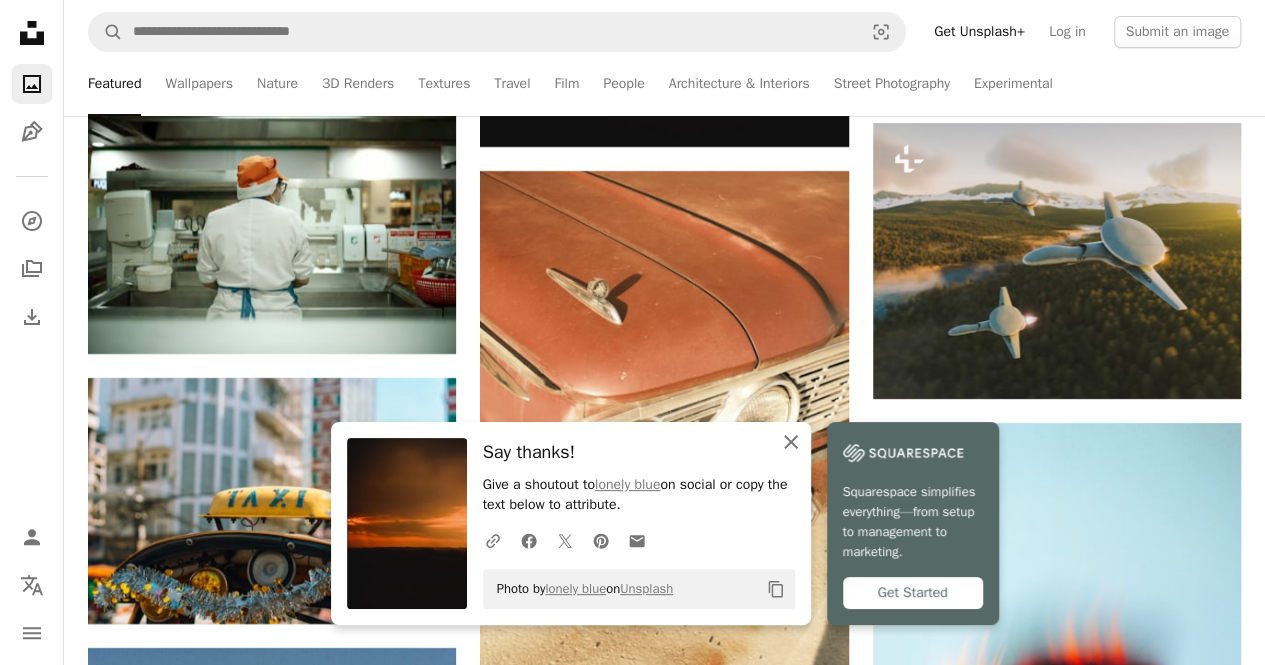 click 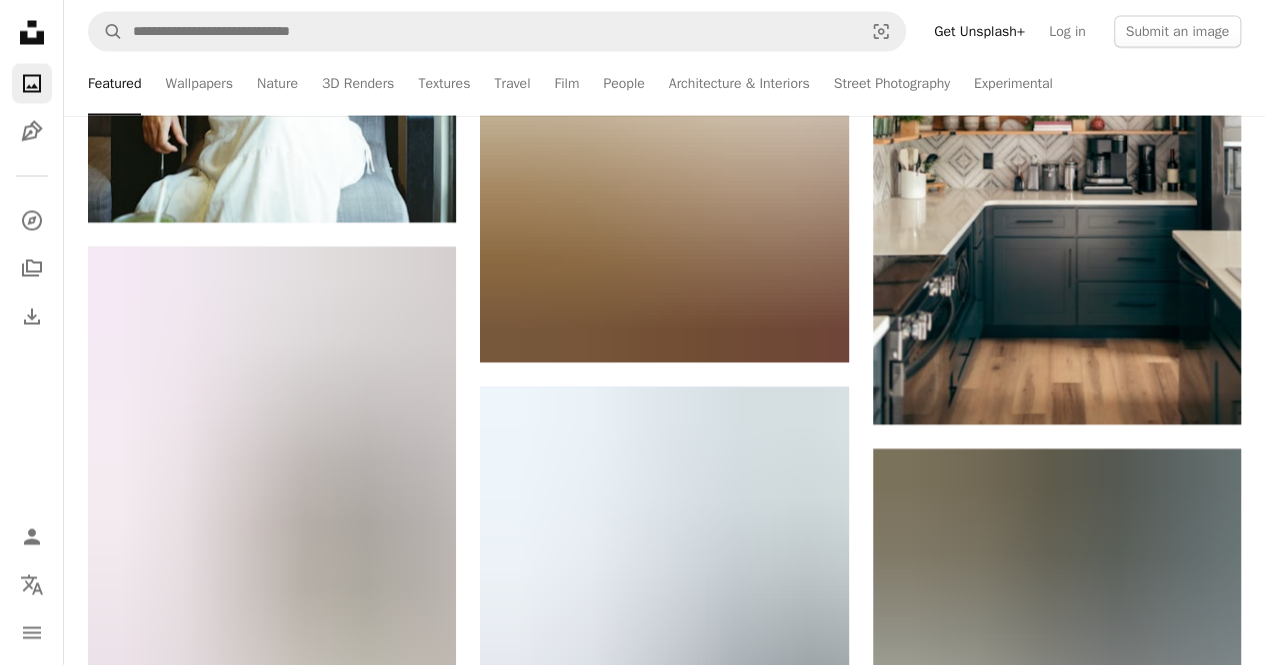scroll, scrollTop: 104420, scrollLeft: 0, axis: vertical 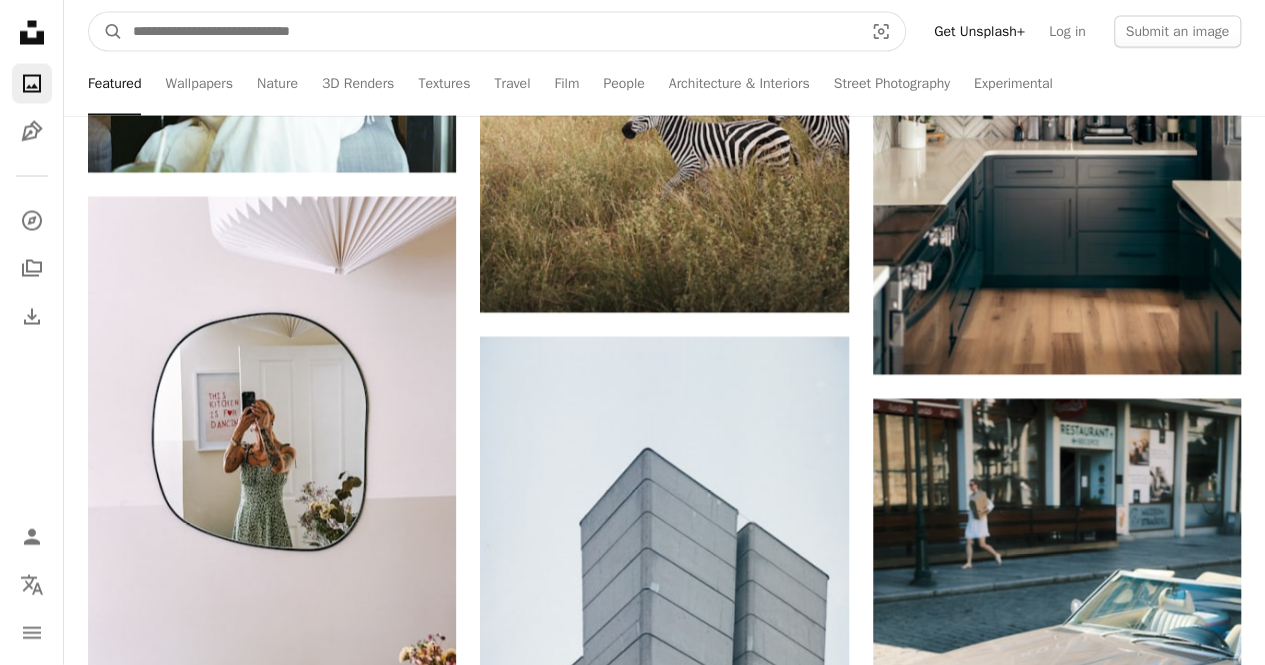 click at bounding box center (490, 32) 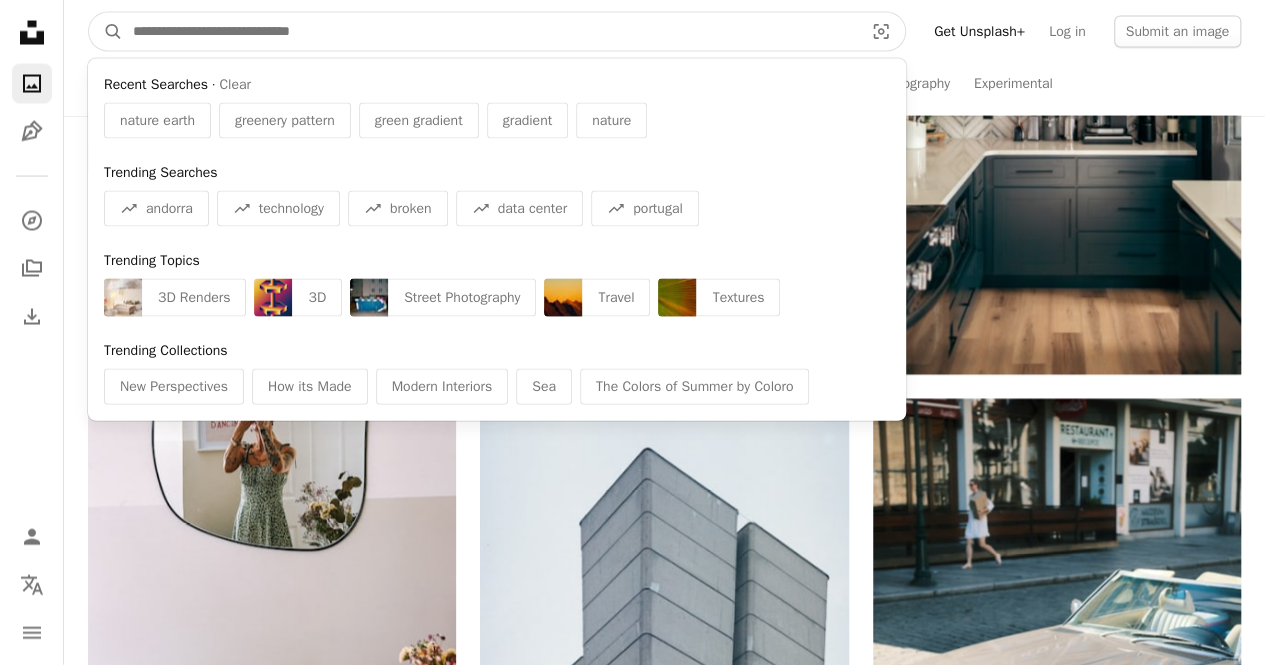 scroll, scrollTop: 105126, scrollLeft: 0, axis: vertical 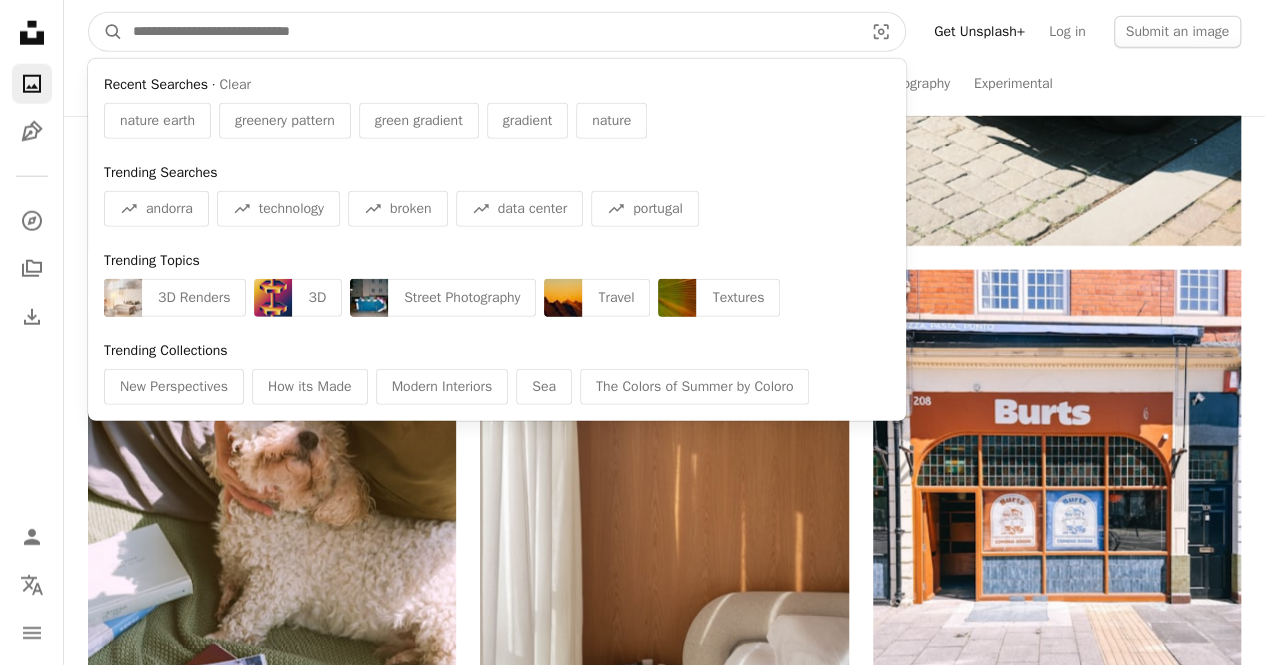 click at bounding box center [490, 32] 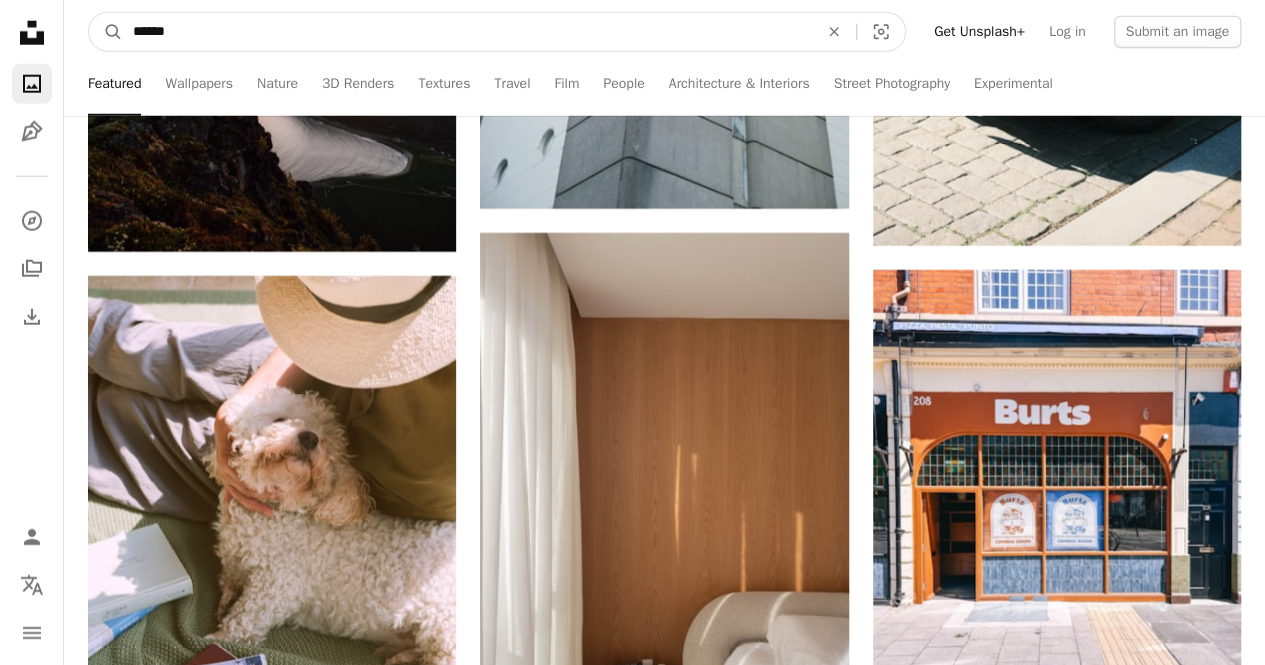 type on "******" 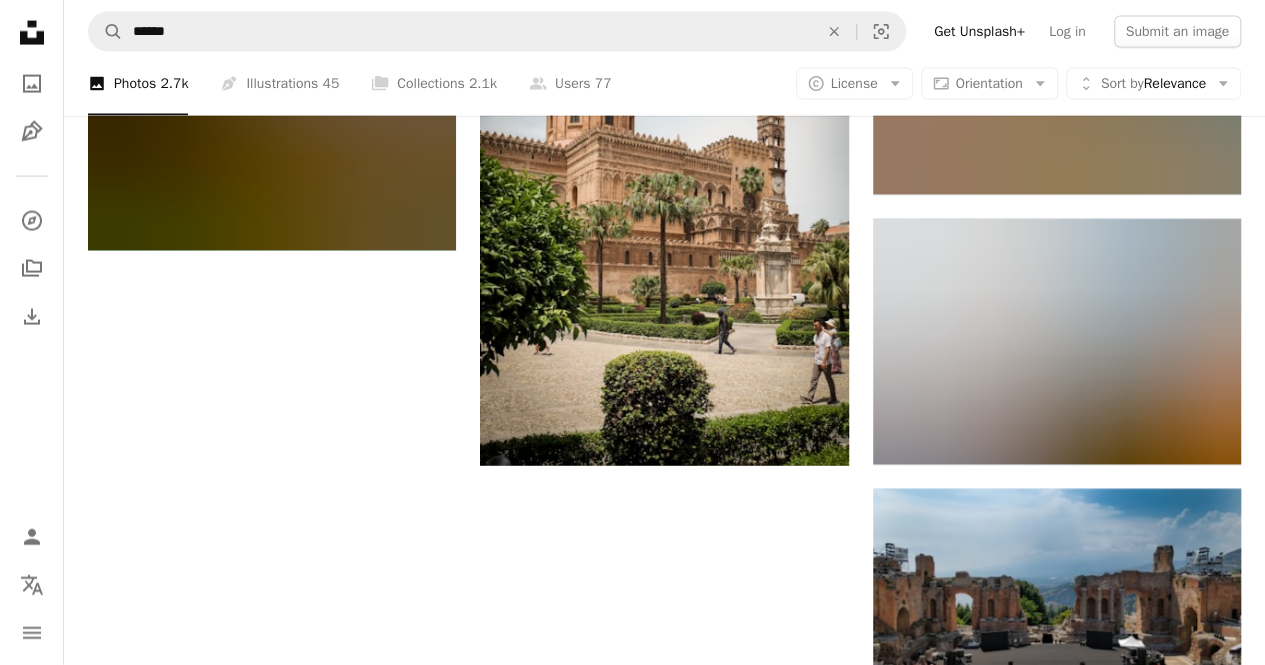 scroll, scrollTop: 2470, scrollLeft: 0, axis: vertical 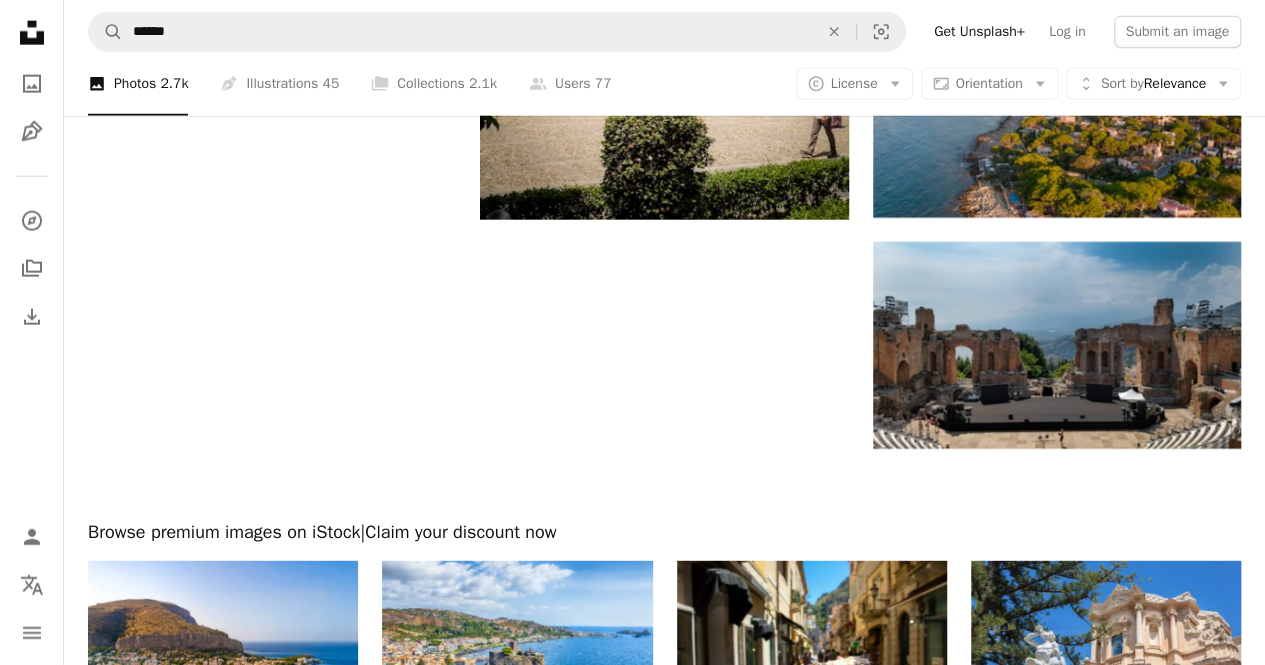 click on "Load more" at bounding box center [664, 1058] 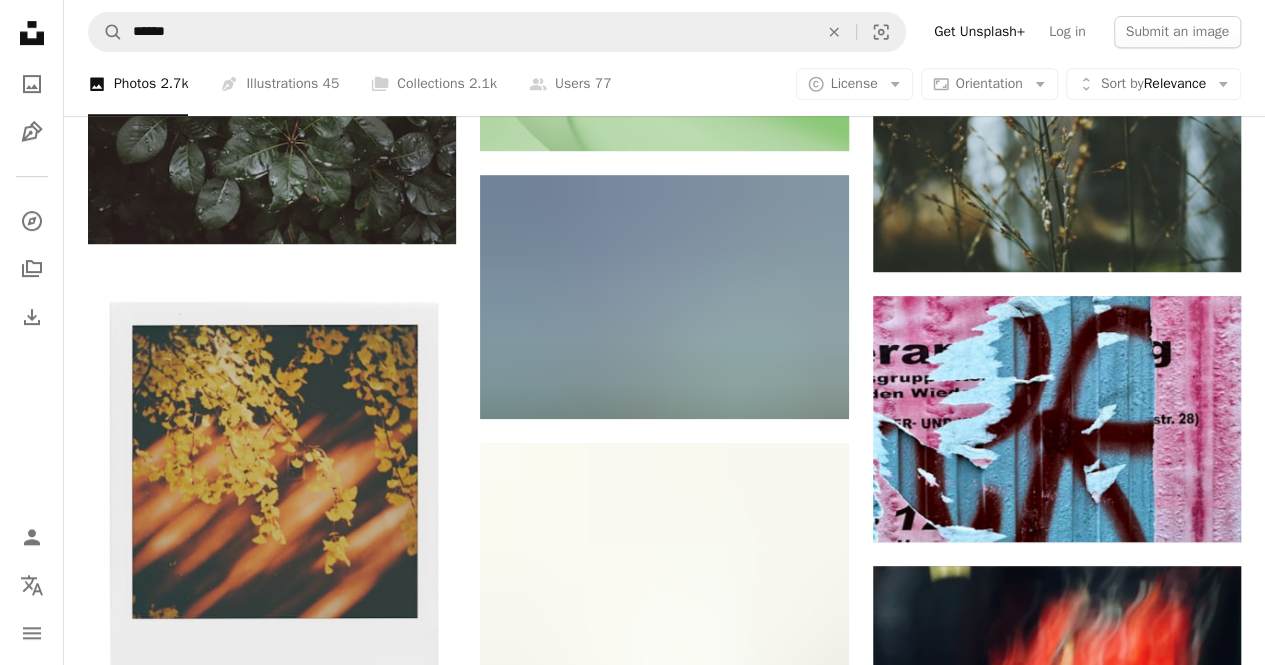 scroll, scrollTop: 30800, scrollLeft: 0, axis: vertical 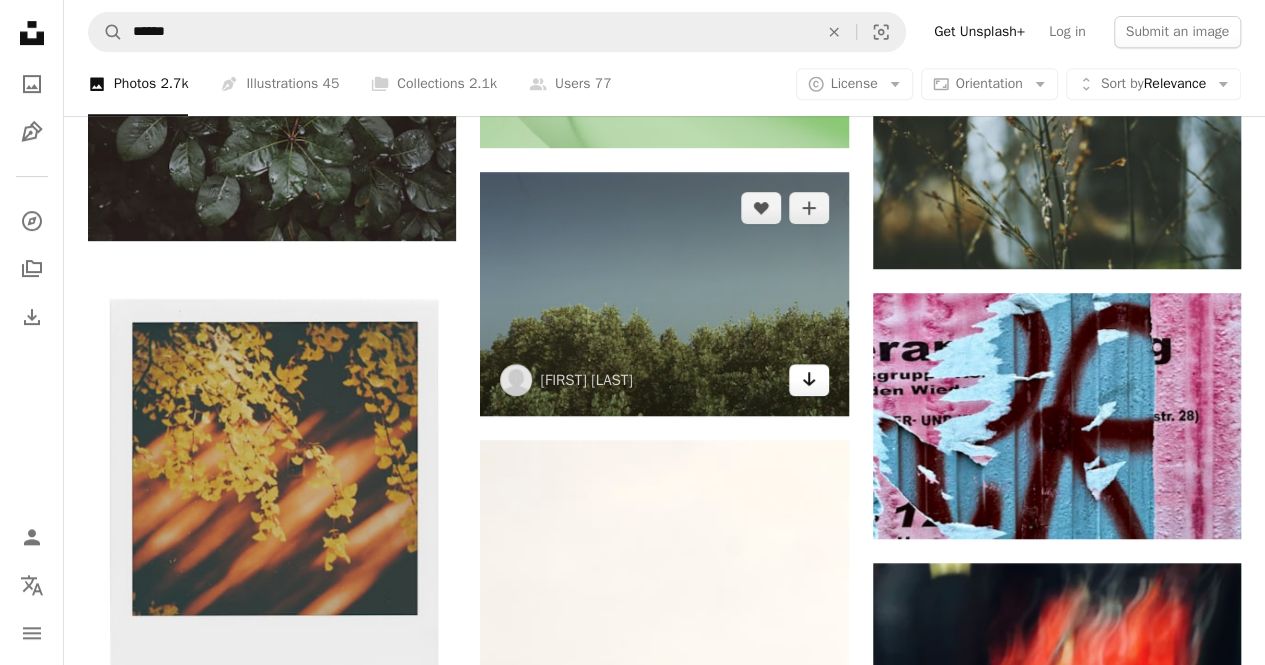 click on "Arrow pointing down" 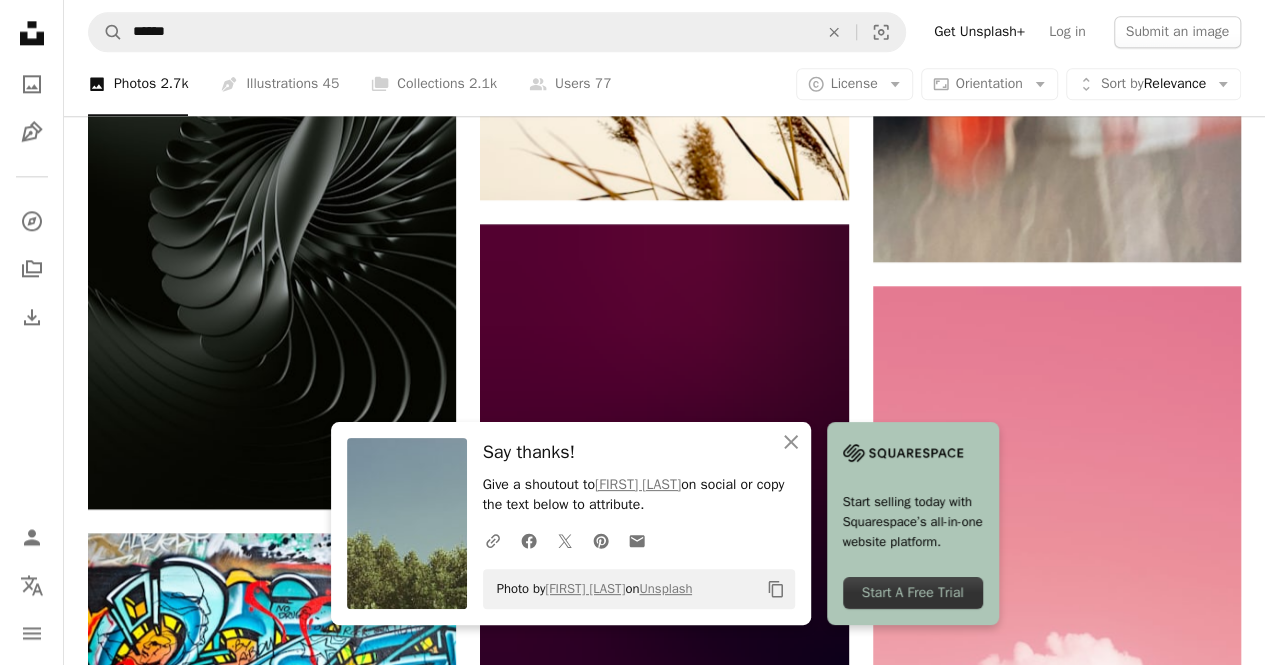 scroll, scrollTop: 31594, scrollLeft: 0, axis: vertical 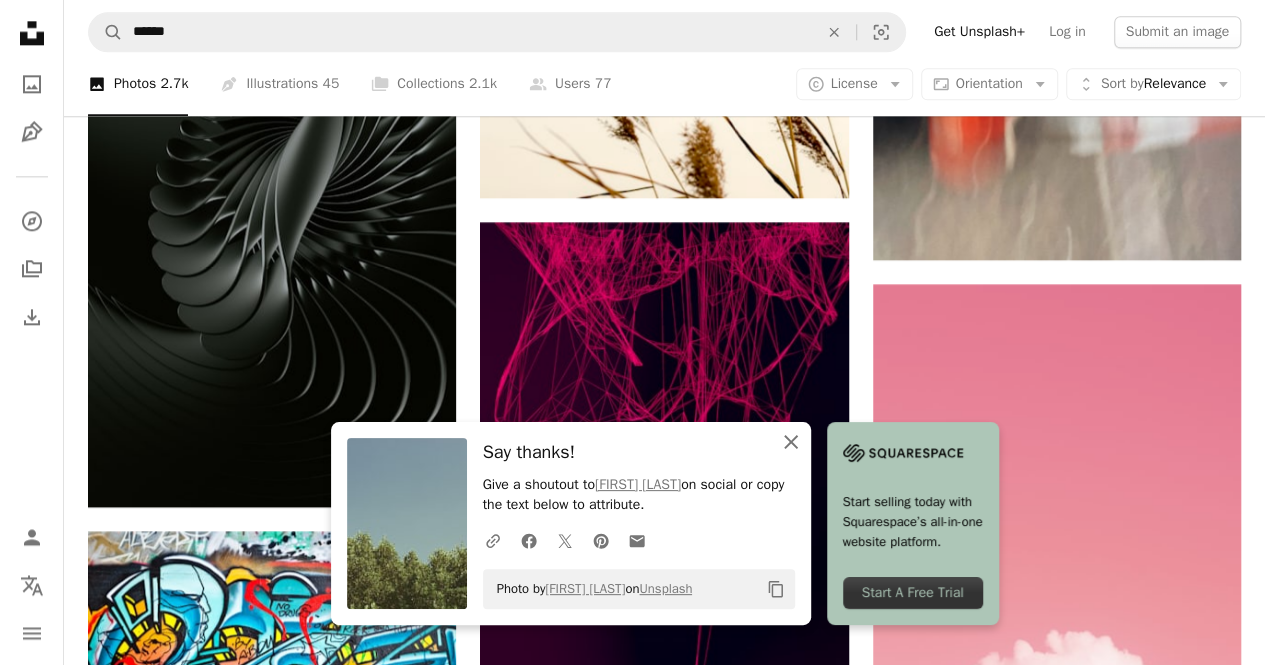 click 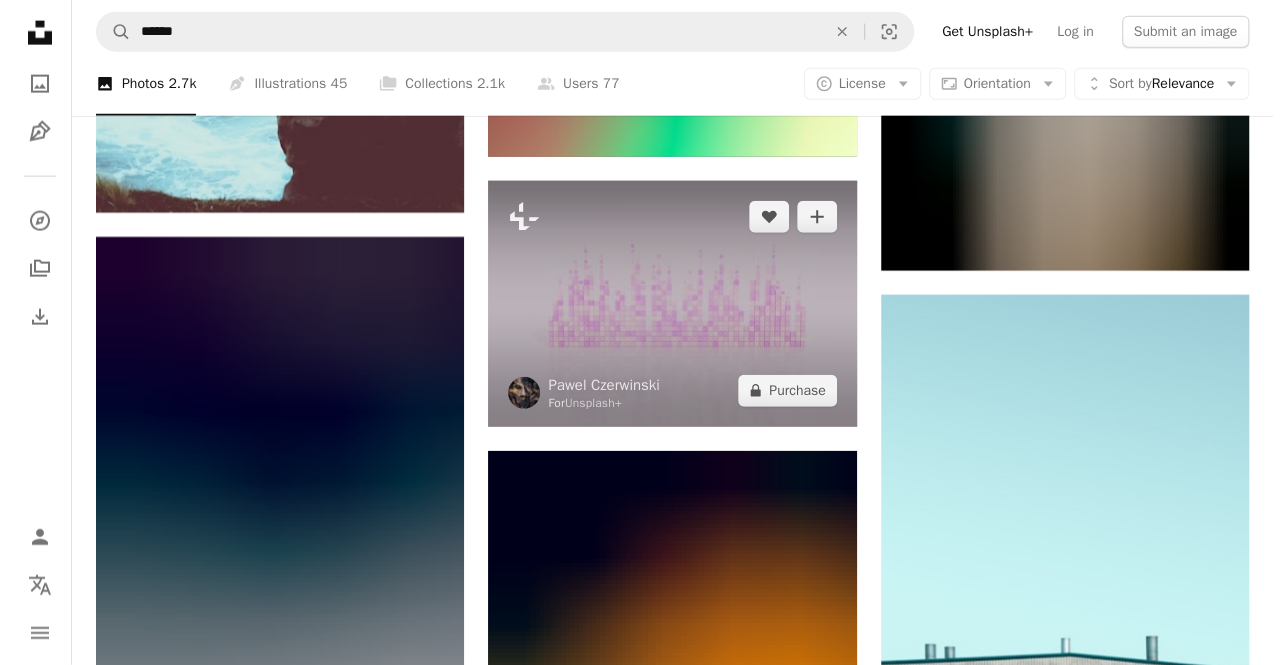 scroll, scrollTop: 55493, scrollLeft: 0, axis: vertical 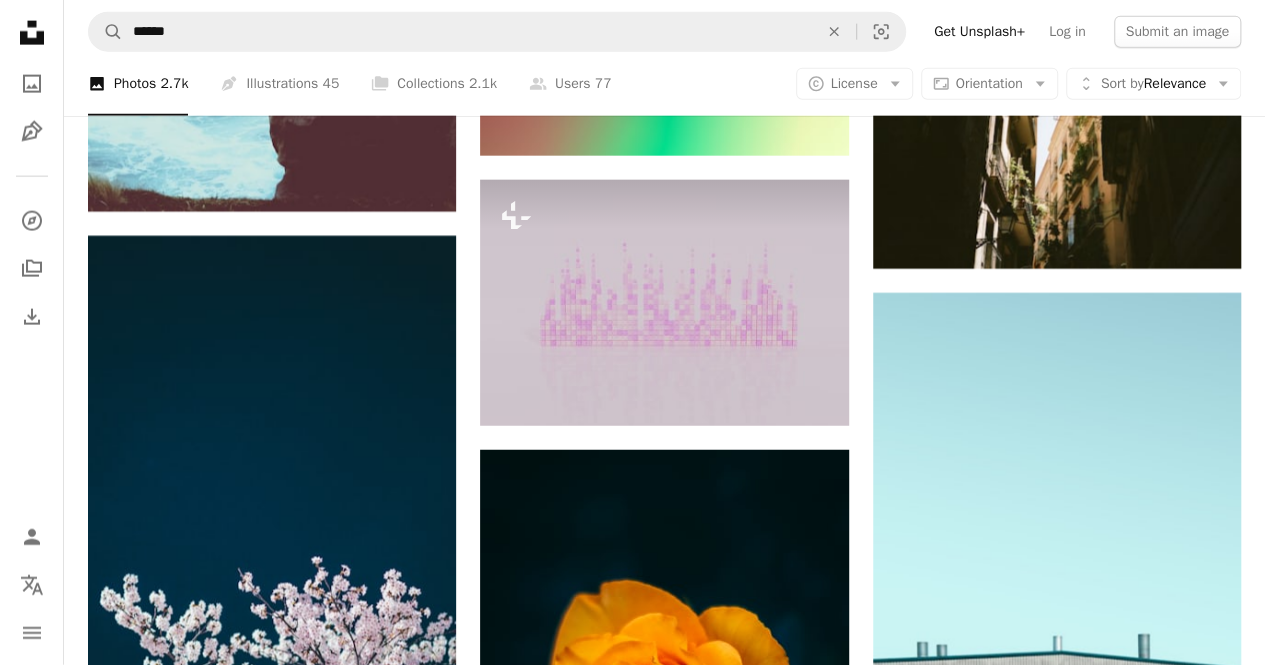 click at bounding box center (1057, 1457) 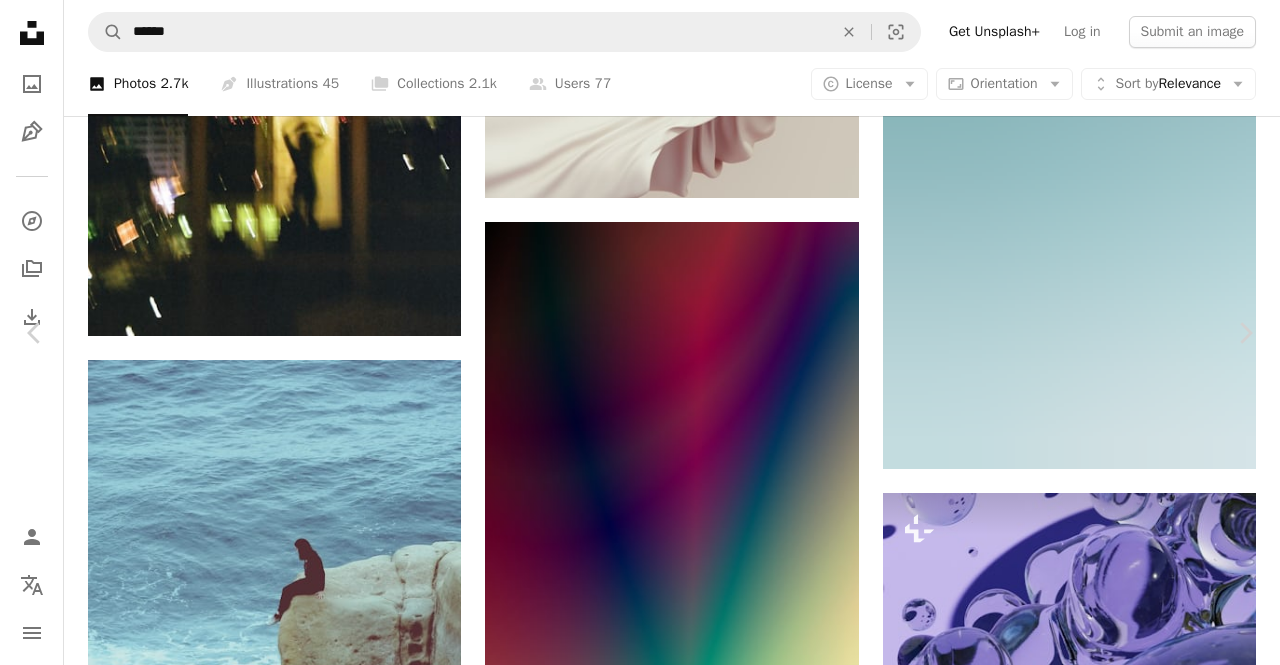 scroll, scrollTop: 9278, scrollLeft: 0, axis: vertical 